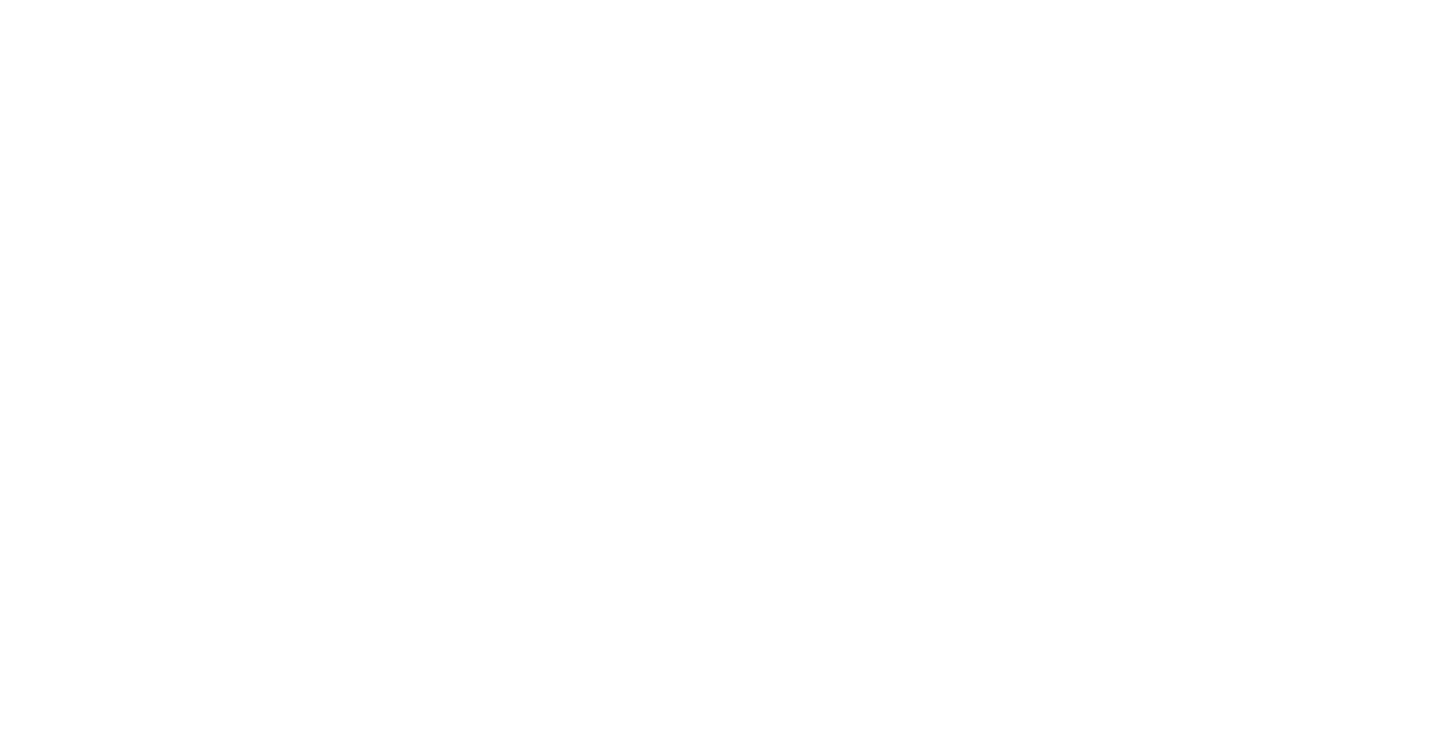 scroll, scrollTop: 0, scrollLeft: 0, axis: both 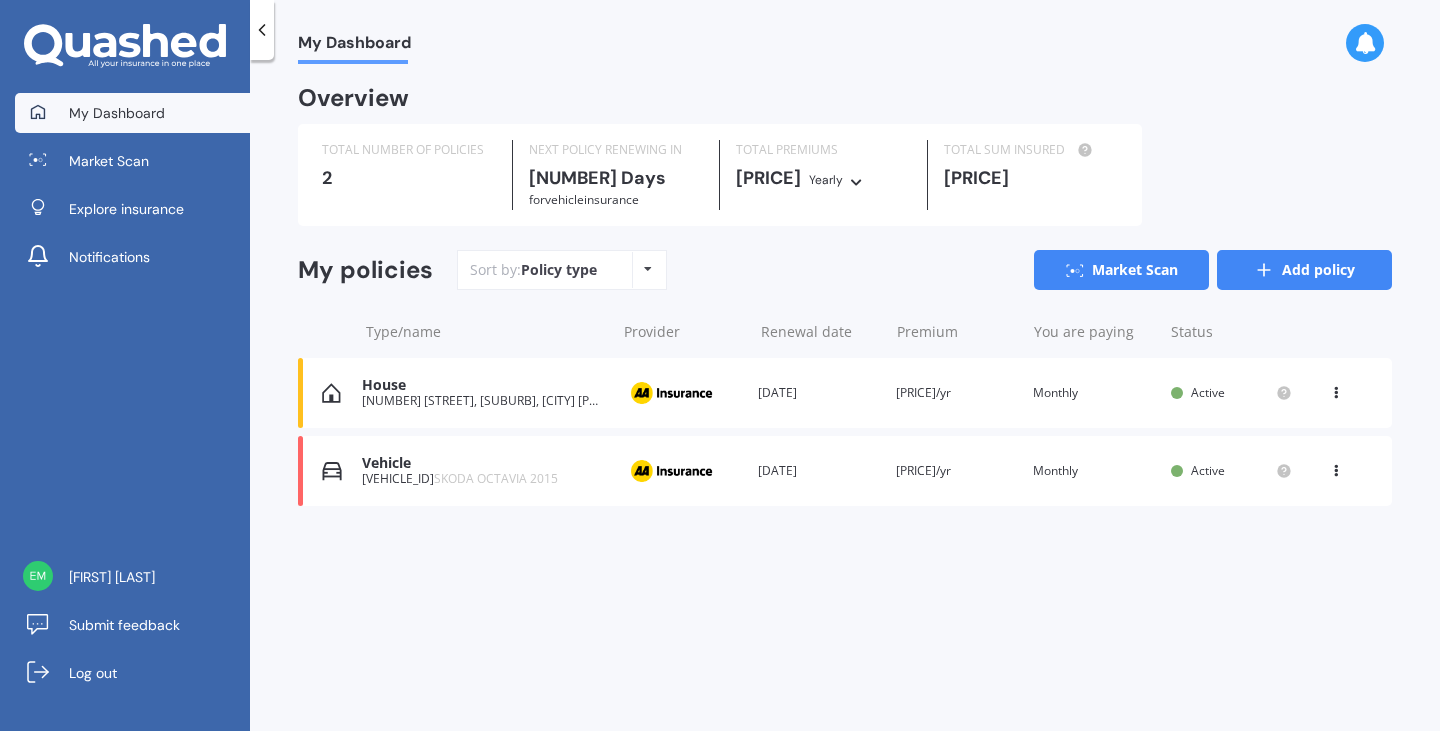 click on "Add policy" at bounding box center [1304, 270] 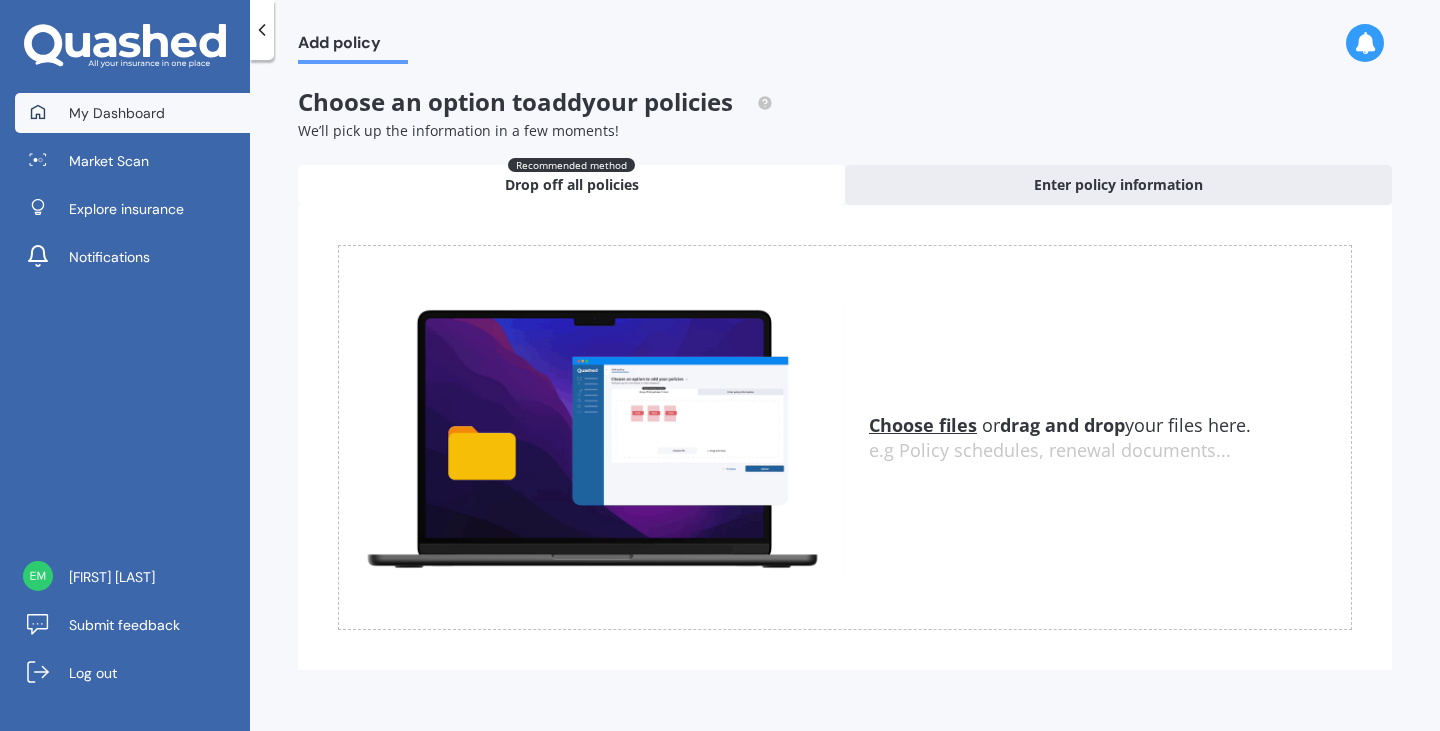 click on "My Dashboard" at bounding box center (117, 113) 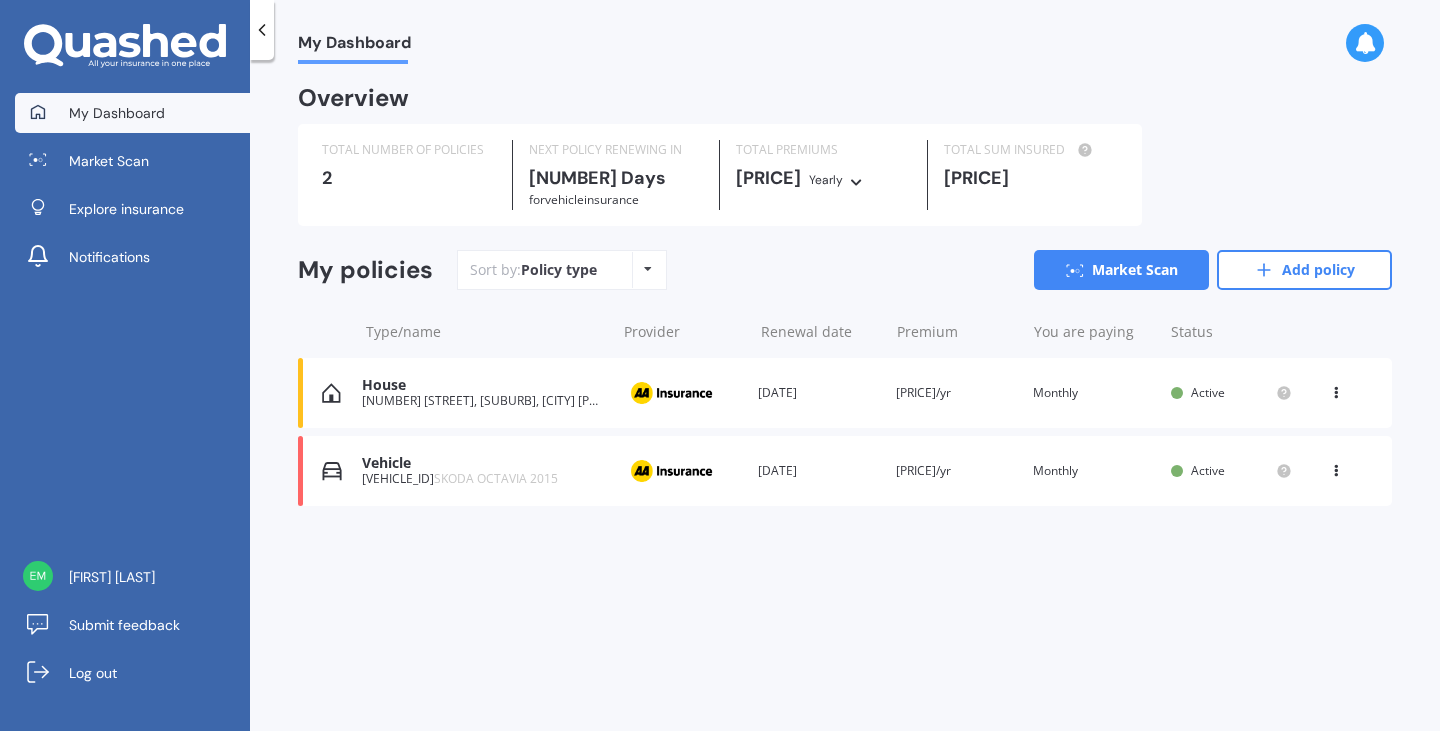 click at bounding box center (262, 30) 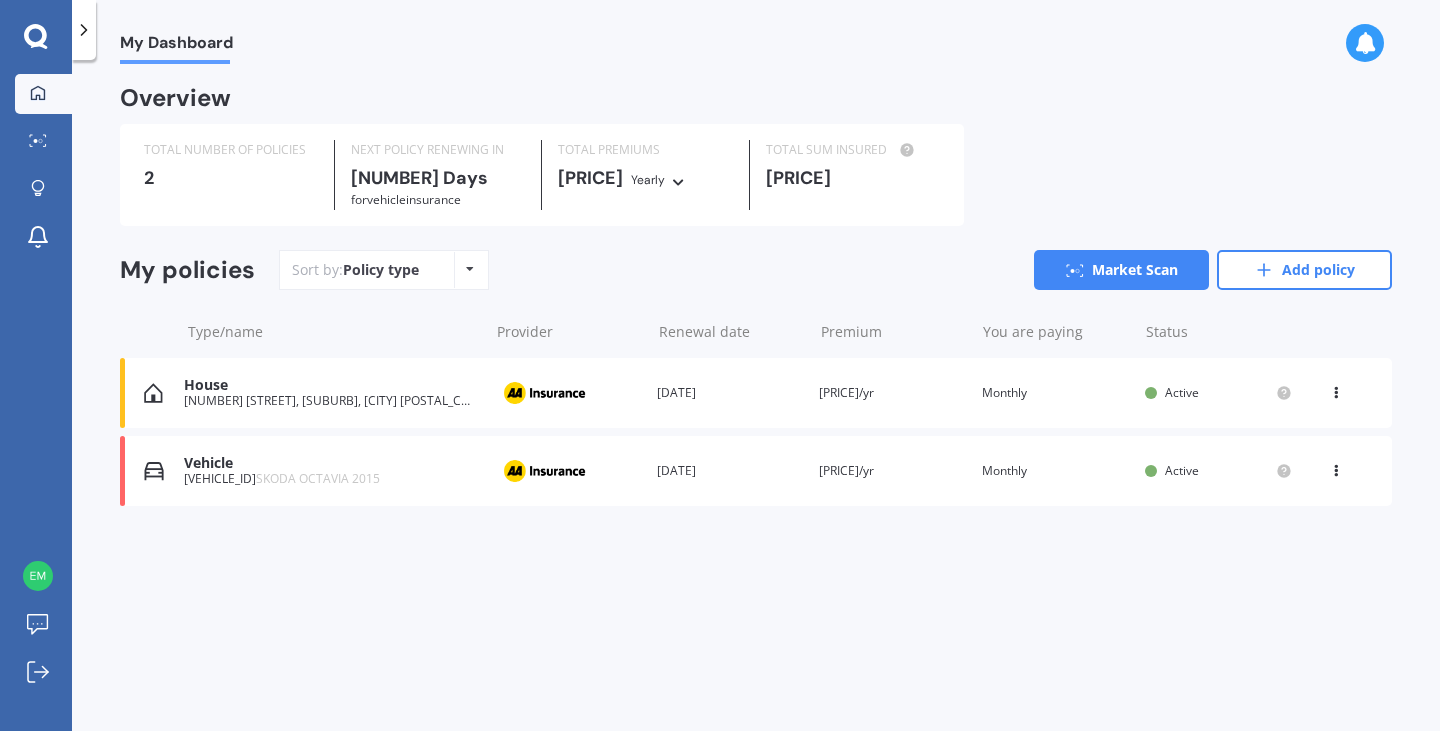 click at bounding box center (36, 37) 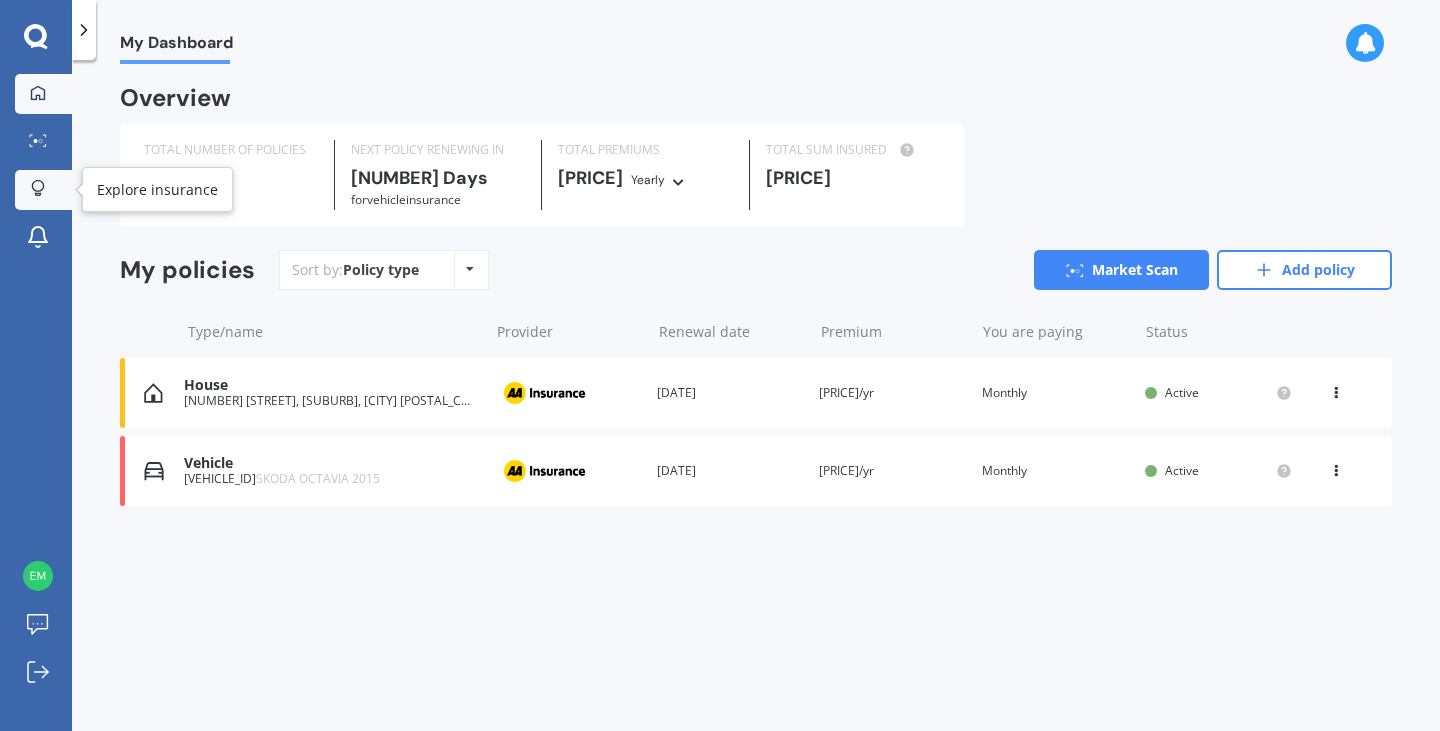 click at bounding box center (38, 189) 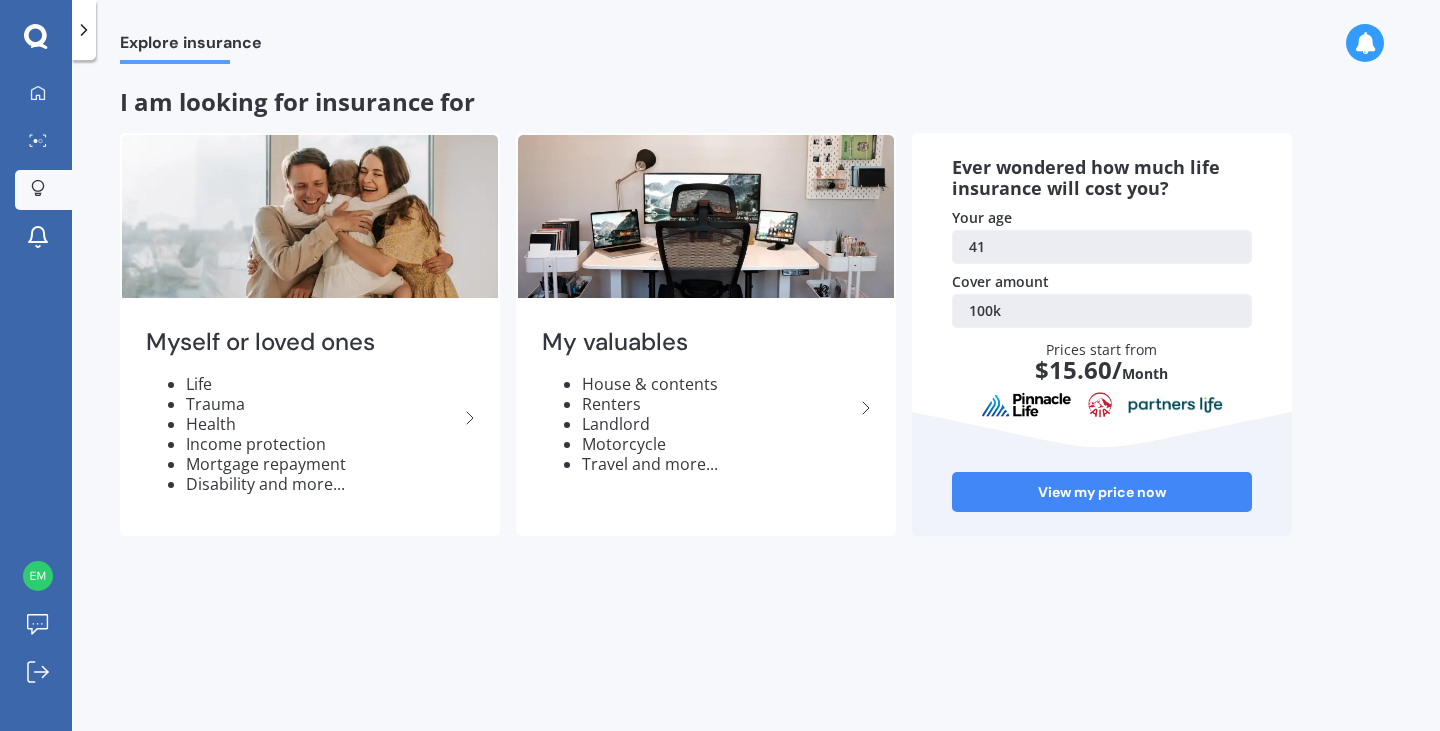 click at bounding box center (84, 30) 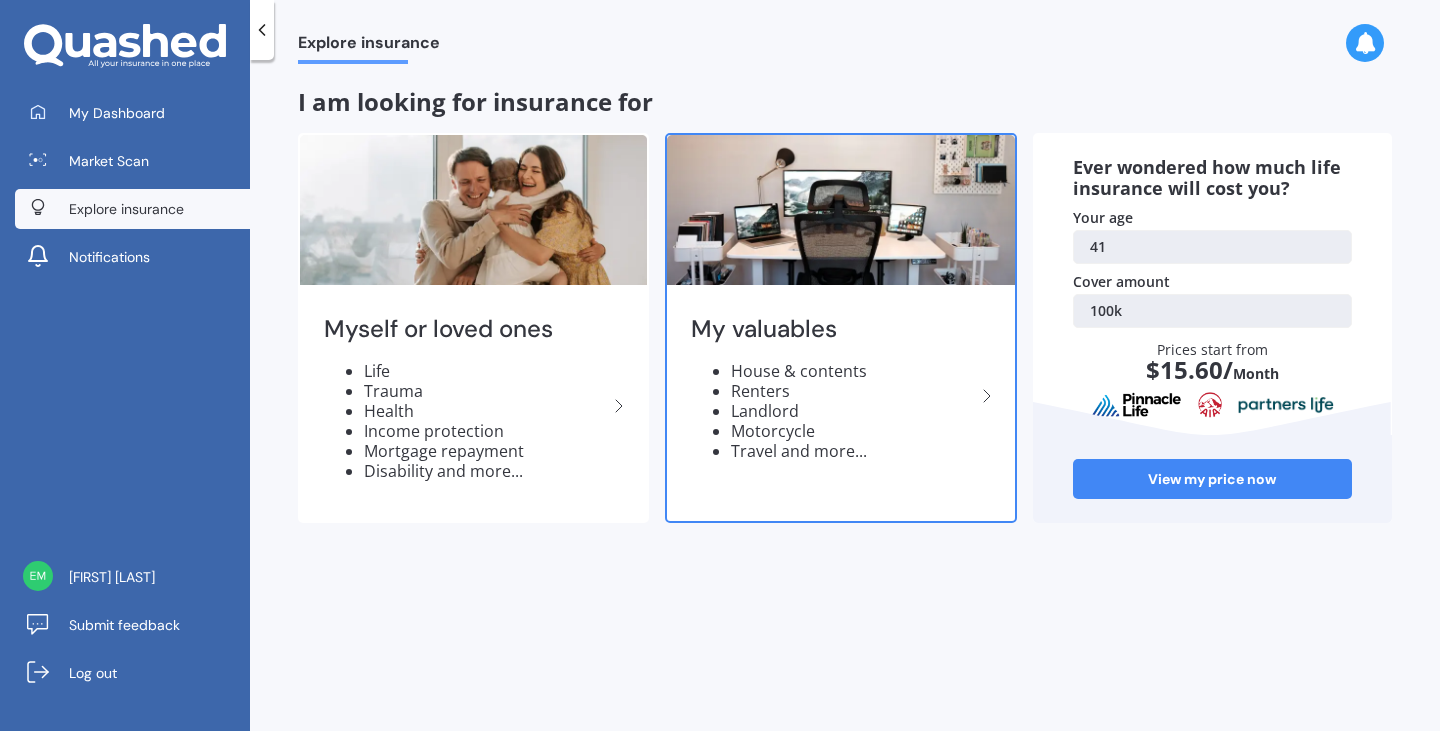 click on "My valuables" at bounding box center (465, 329) 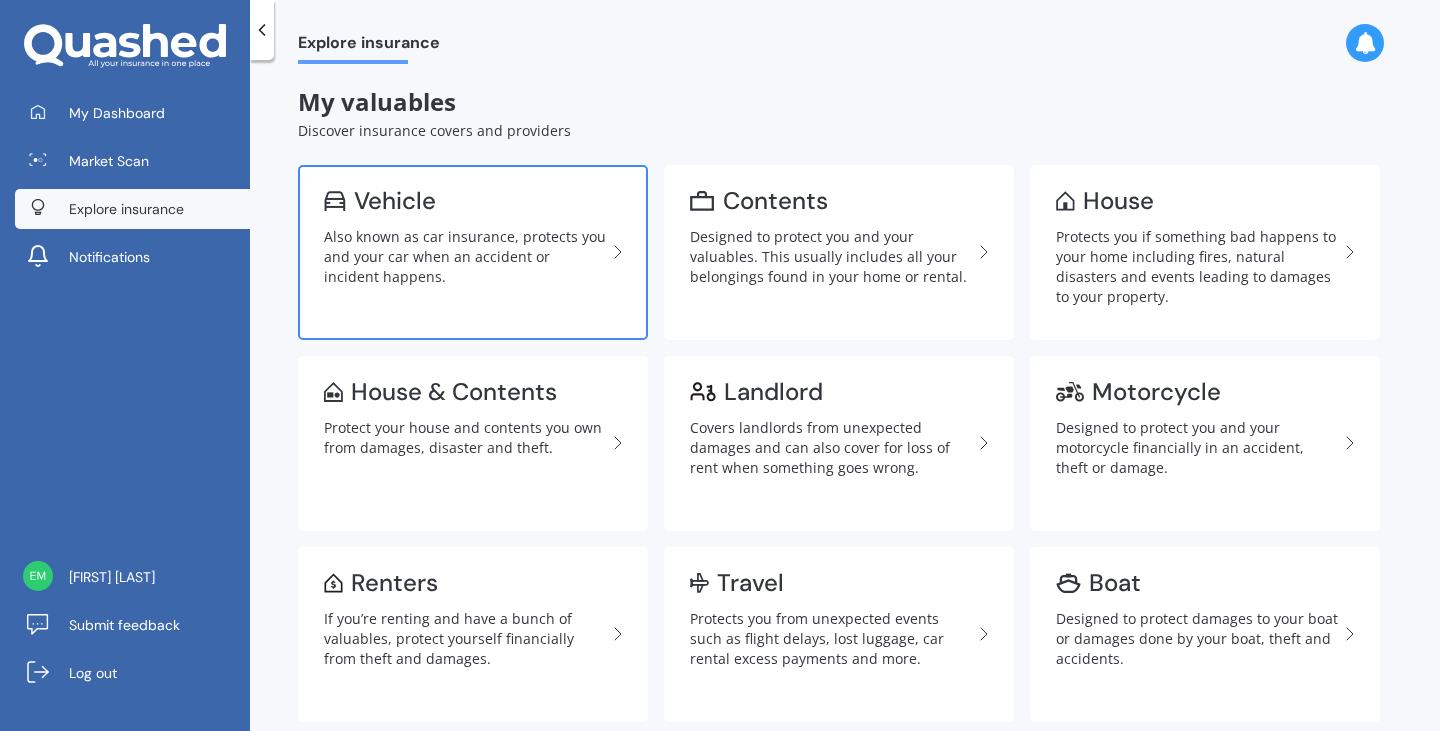 click on "Also known as car insurance, protects you and your car when an accident or incident happens." at bounding box center (465, 257) 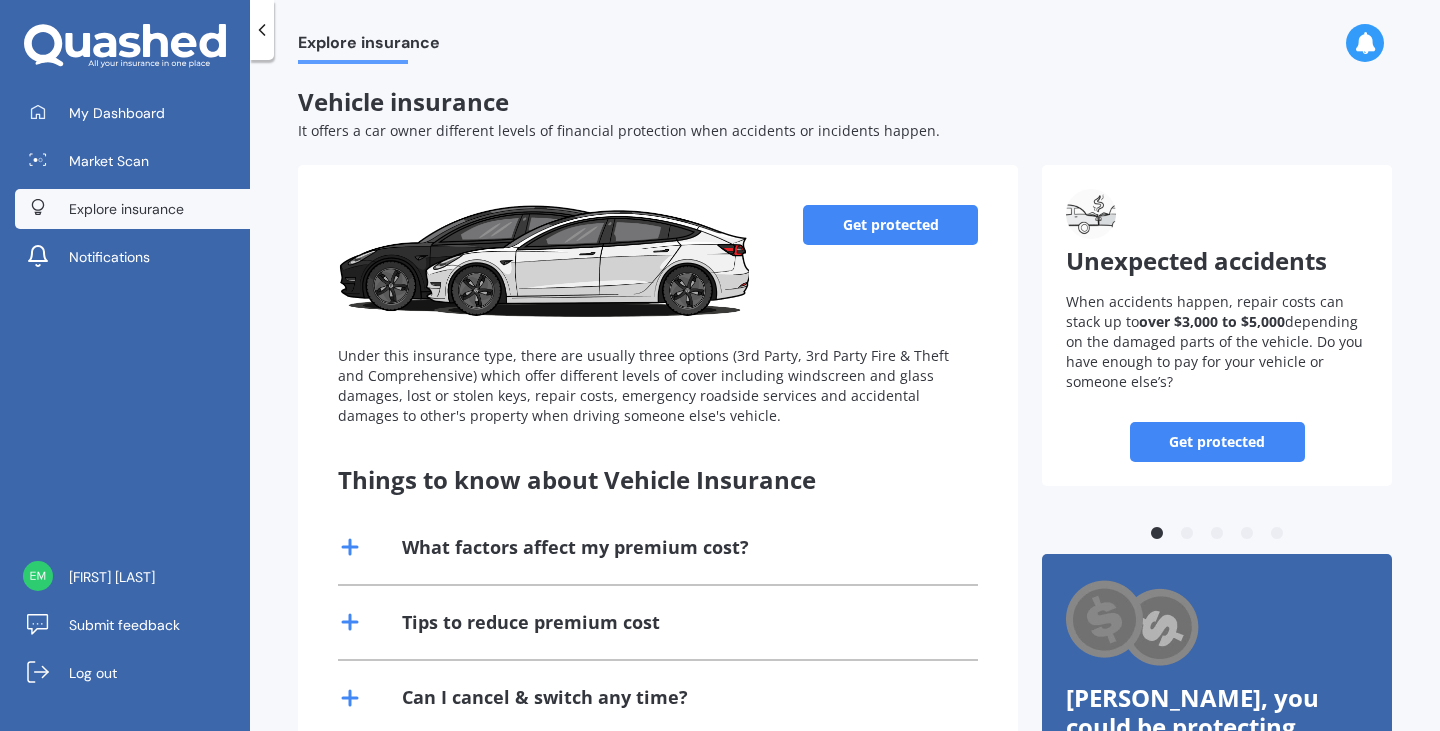 scroll, scrollTop: 0, scrollLeft: 0, axis: both 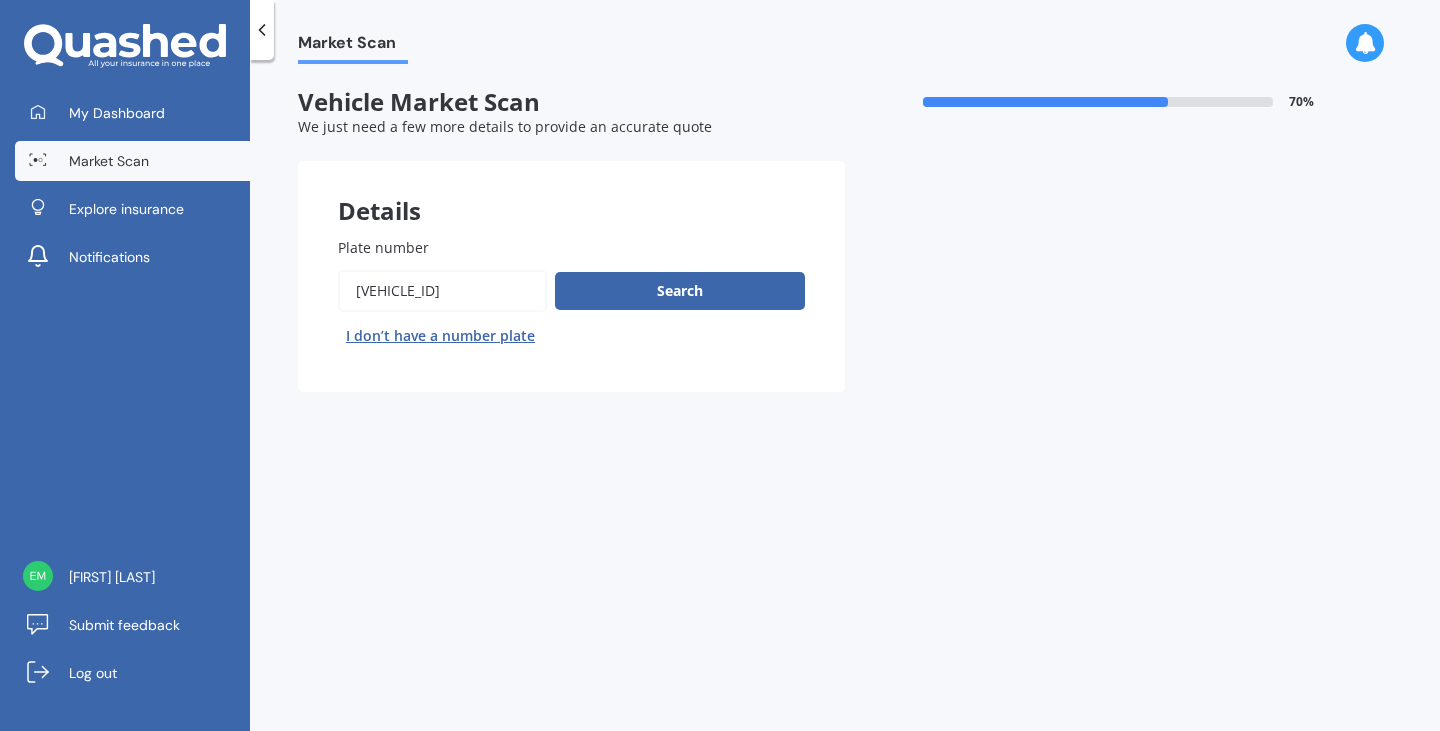 click on "Plate number" at bounding box center (442, 291) 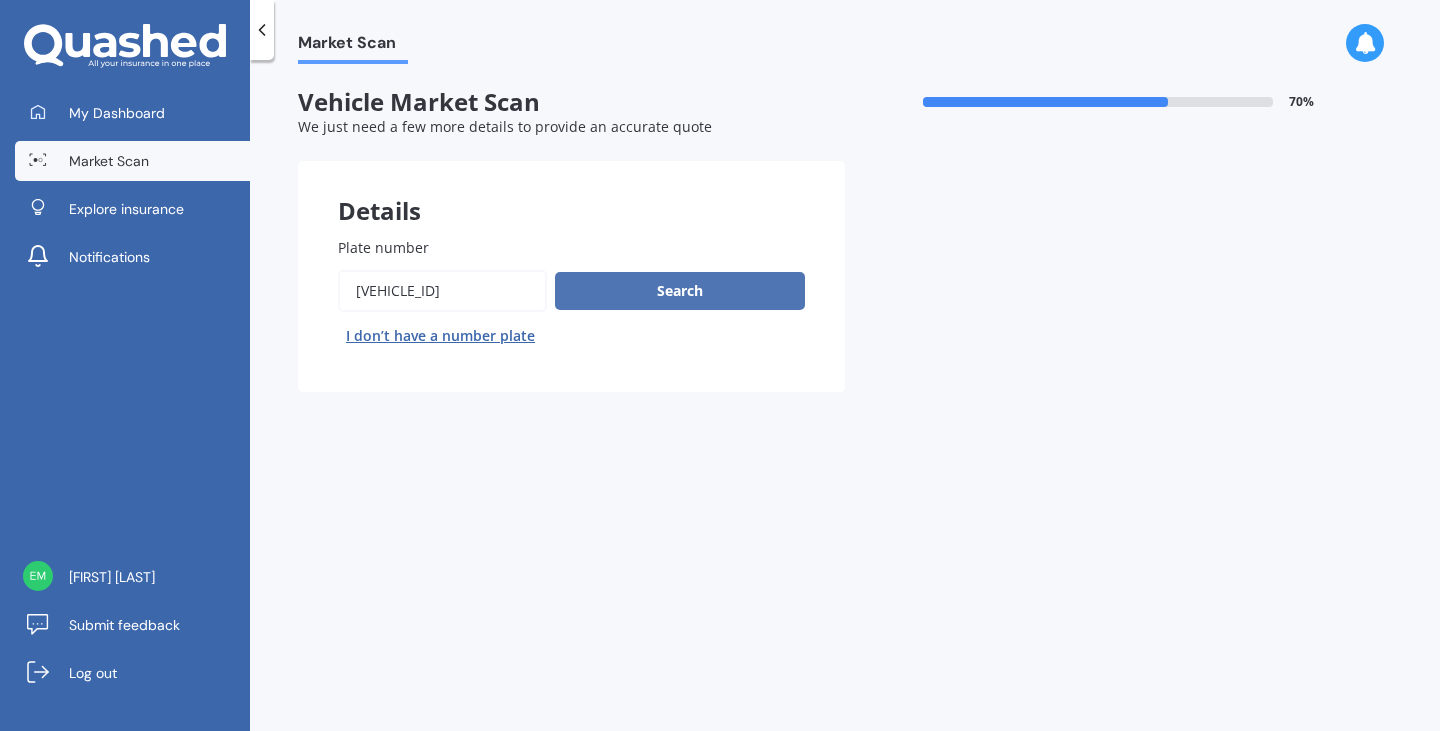 type on "[VEHICLE_ID]" 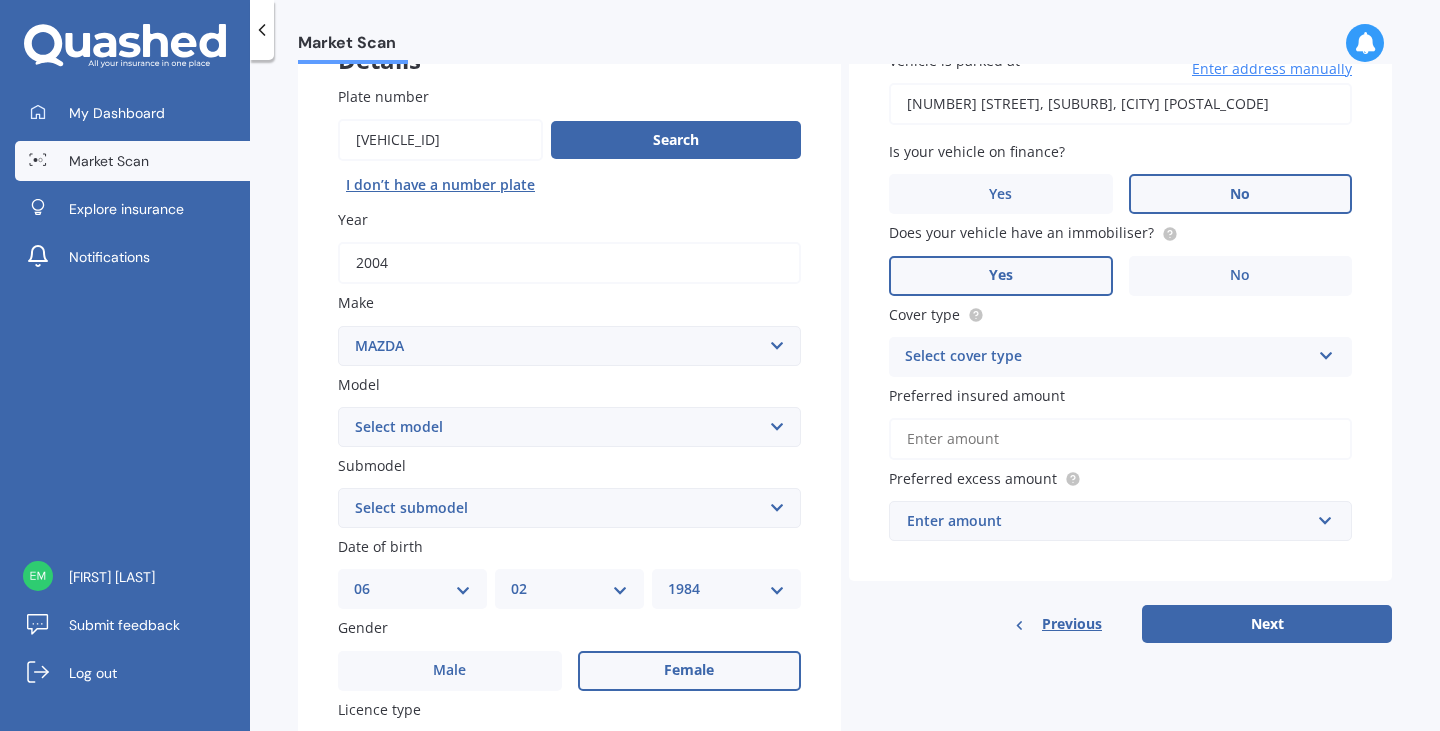scroll, scrollTop: 154, scrollLeft: 0, axis: vertical 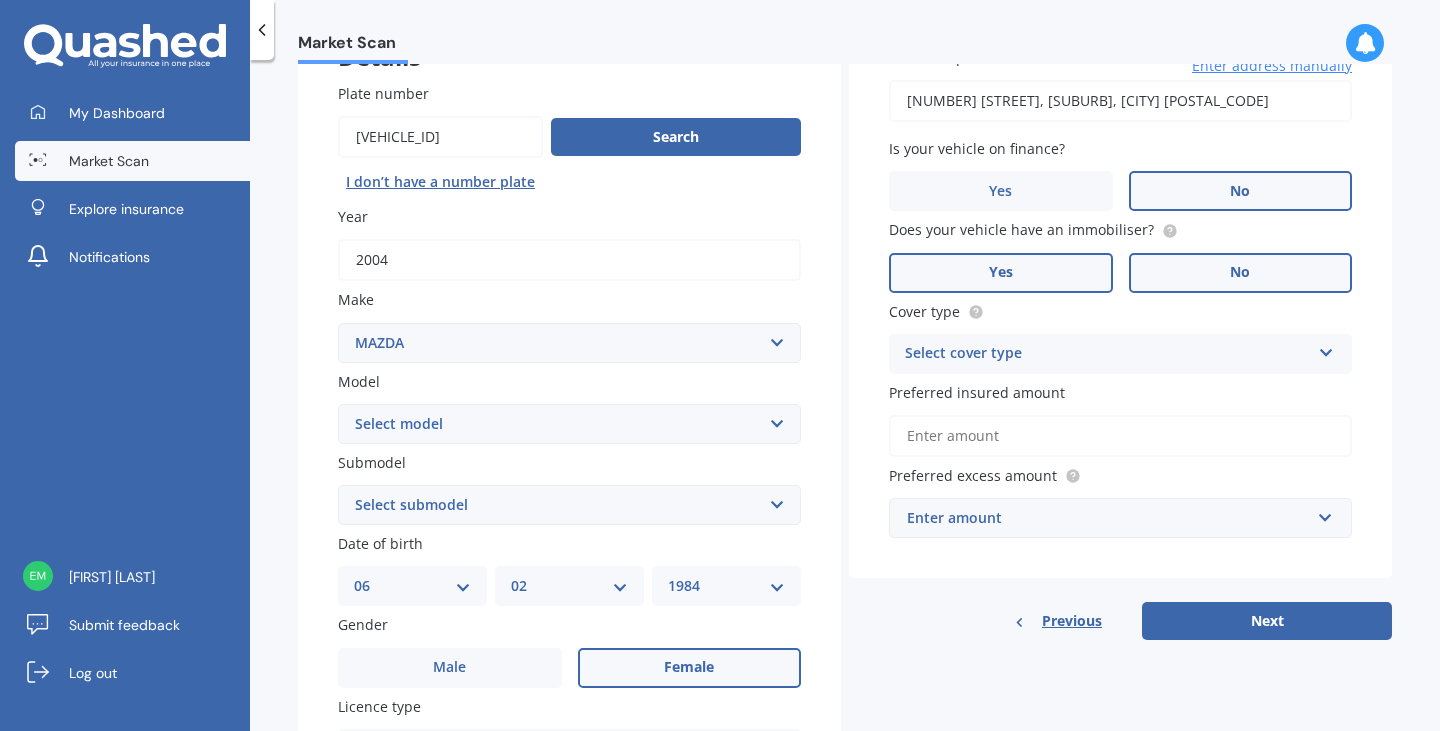 click on "No" at bounding box center (690, 668) 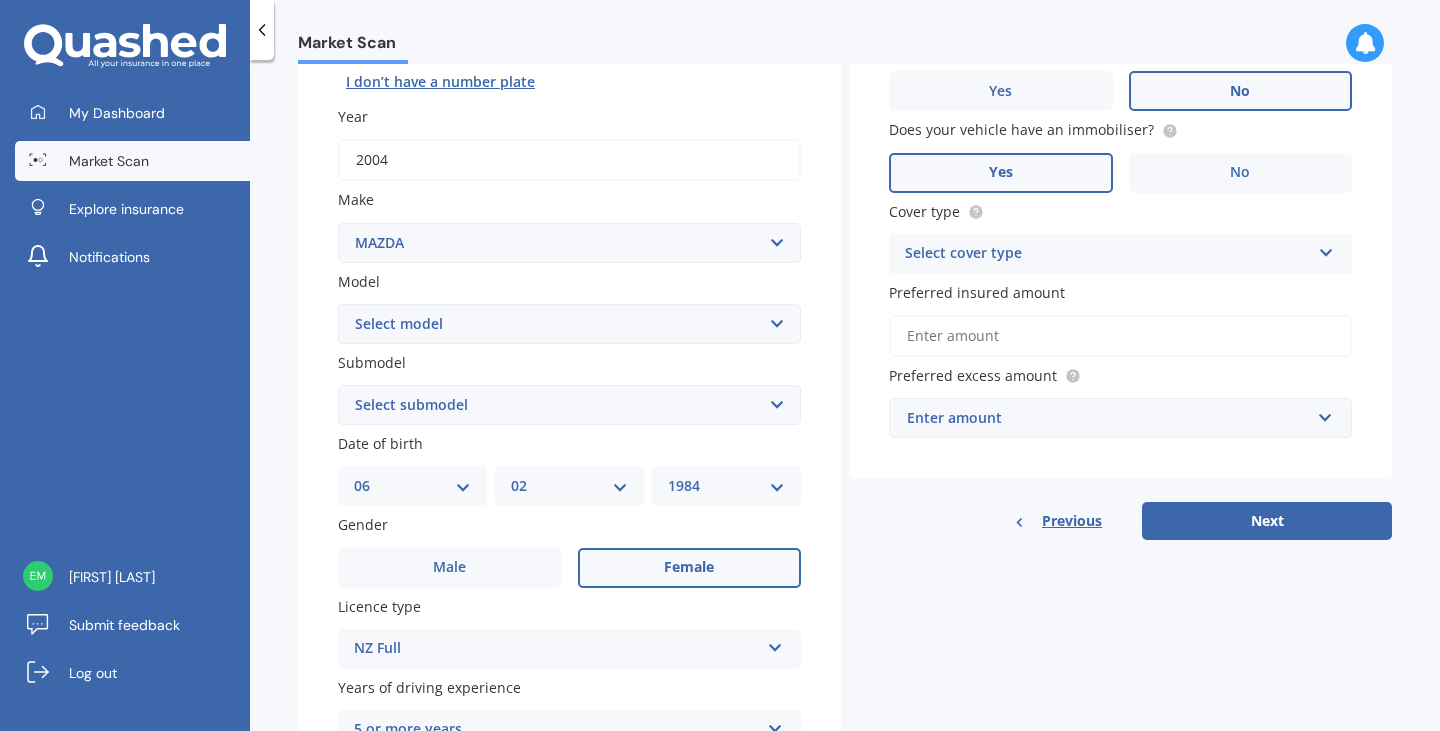 scroll, scrollTop: 255, scrollLeft: 0, axis: vertical 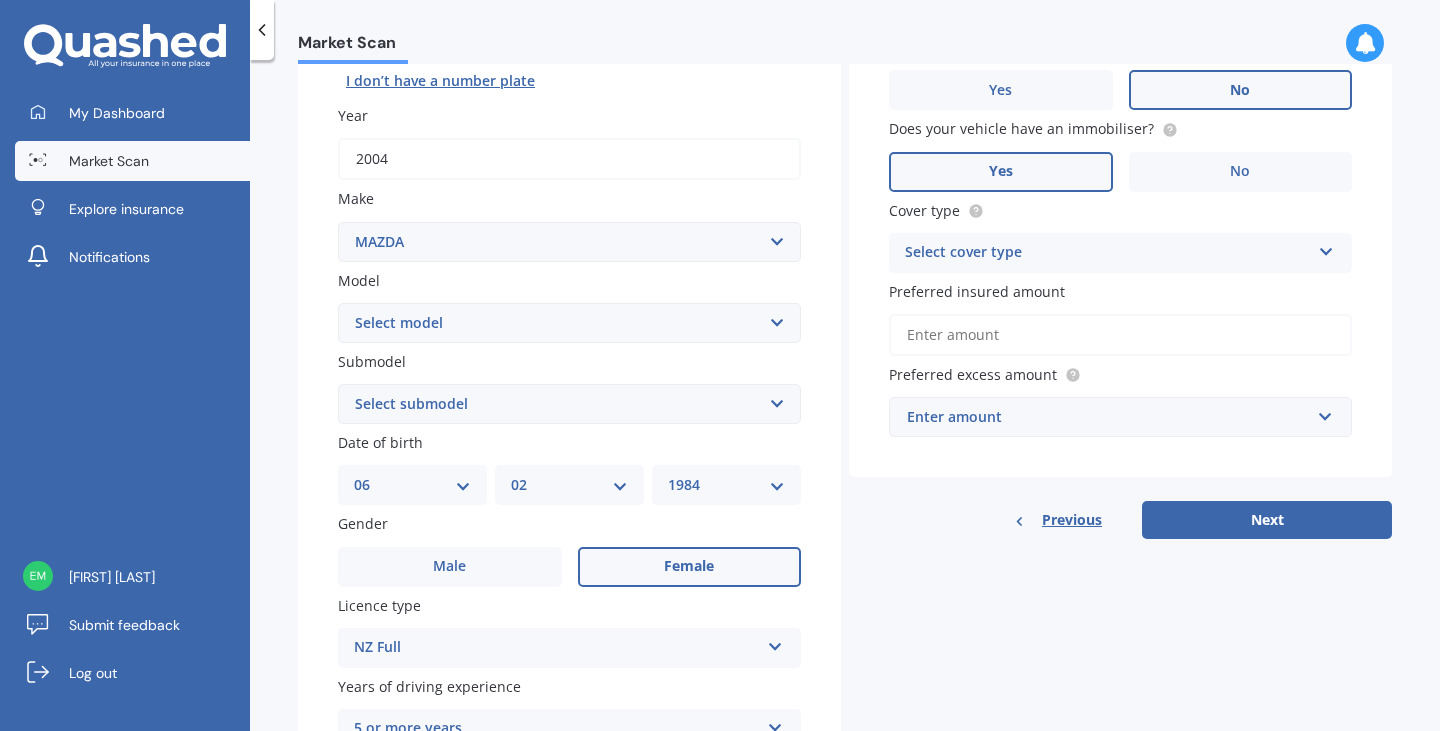 click on "Select cover type" at bounding box center (1107, 253) 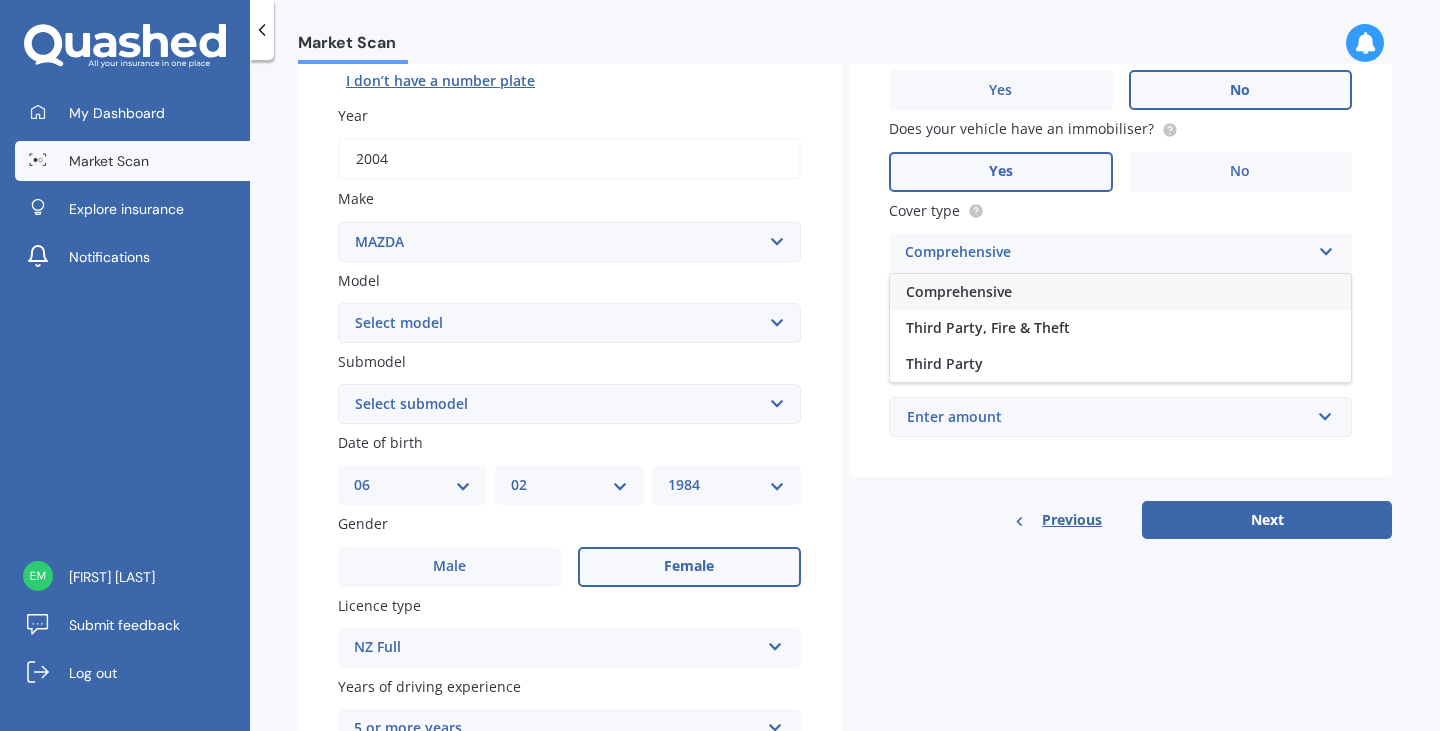 click on "Comprehensive" at bounding box center (959, 291) 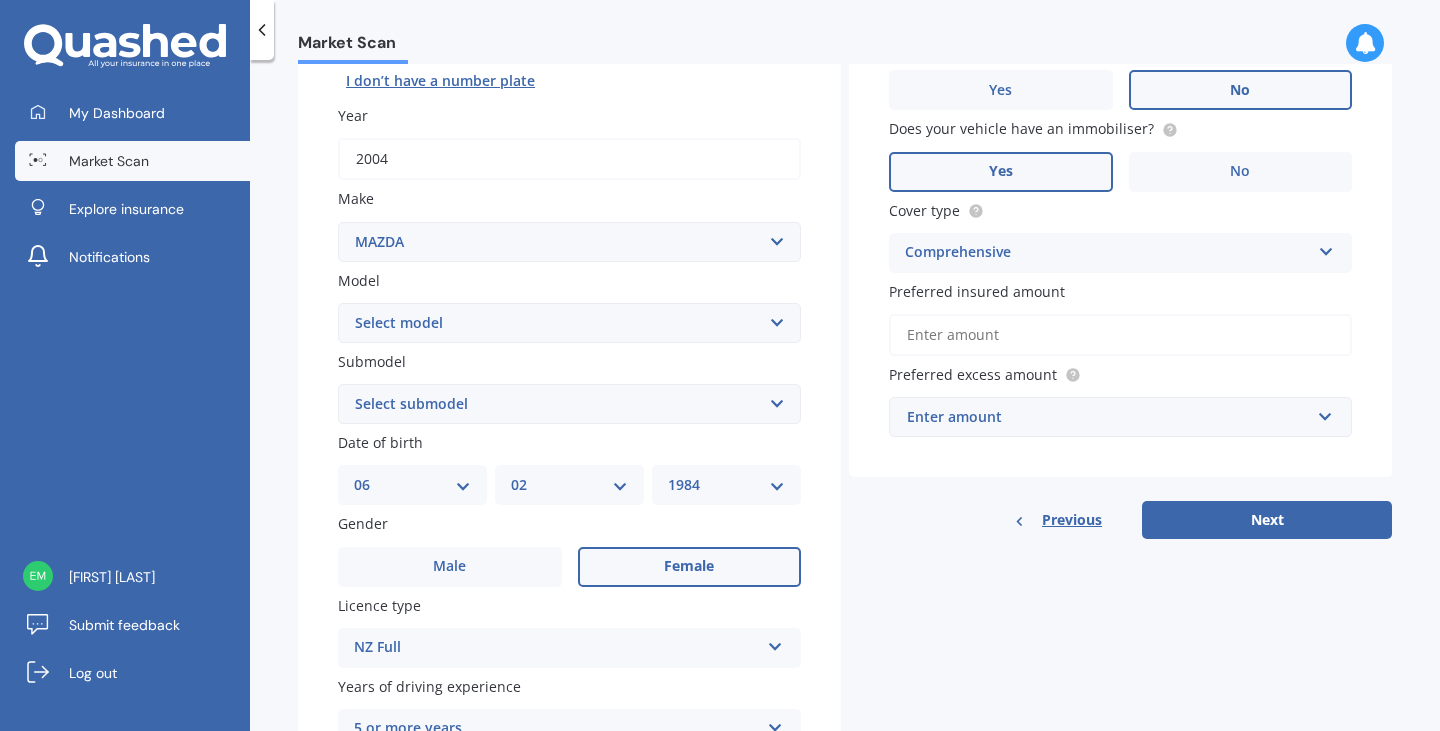 click on "Preferred insured amount" at bounding box center [1120, 335] 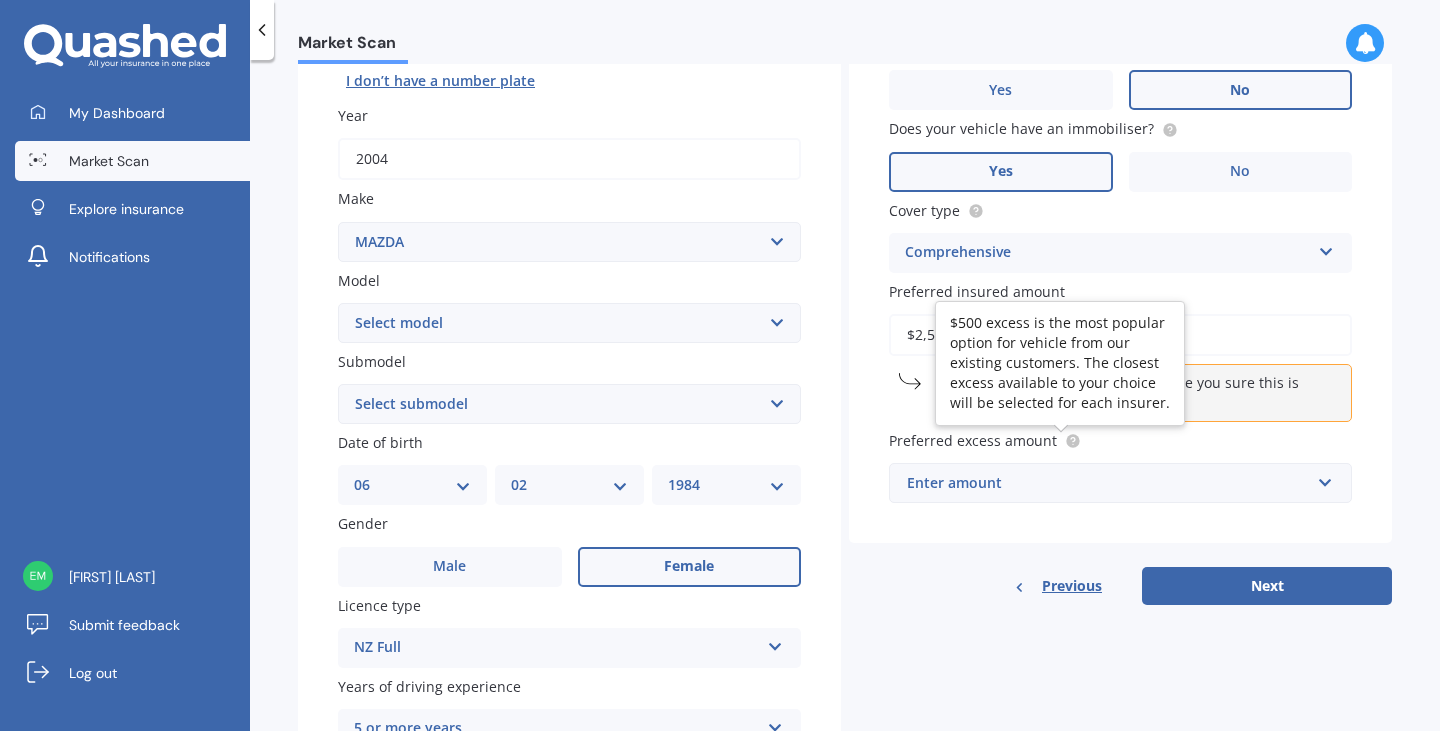 type on "$2,500" 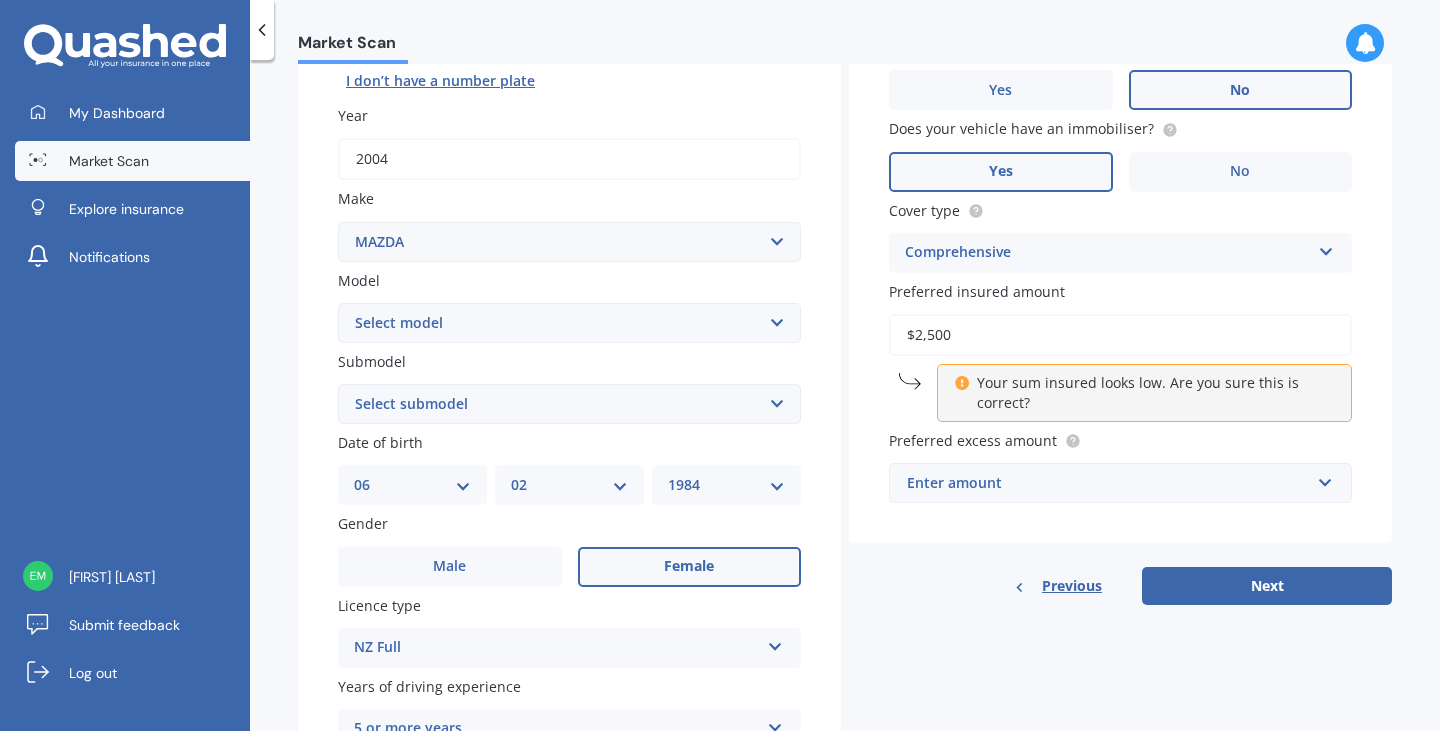 click on "Enter amount" at bounding box center [1108, 483] 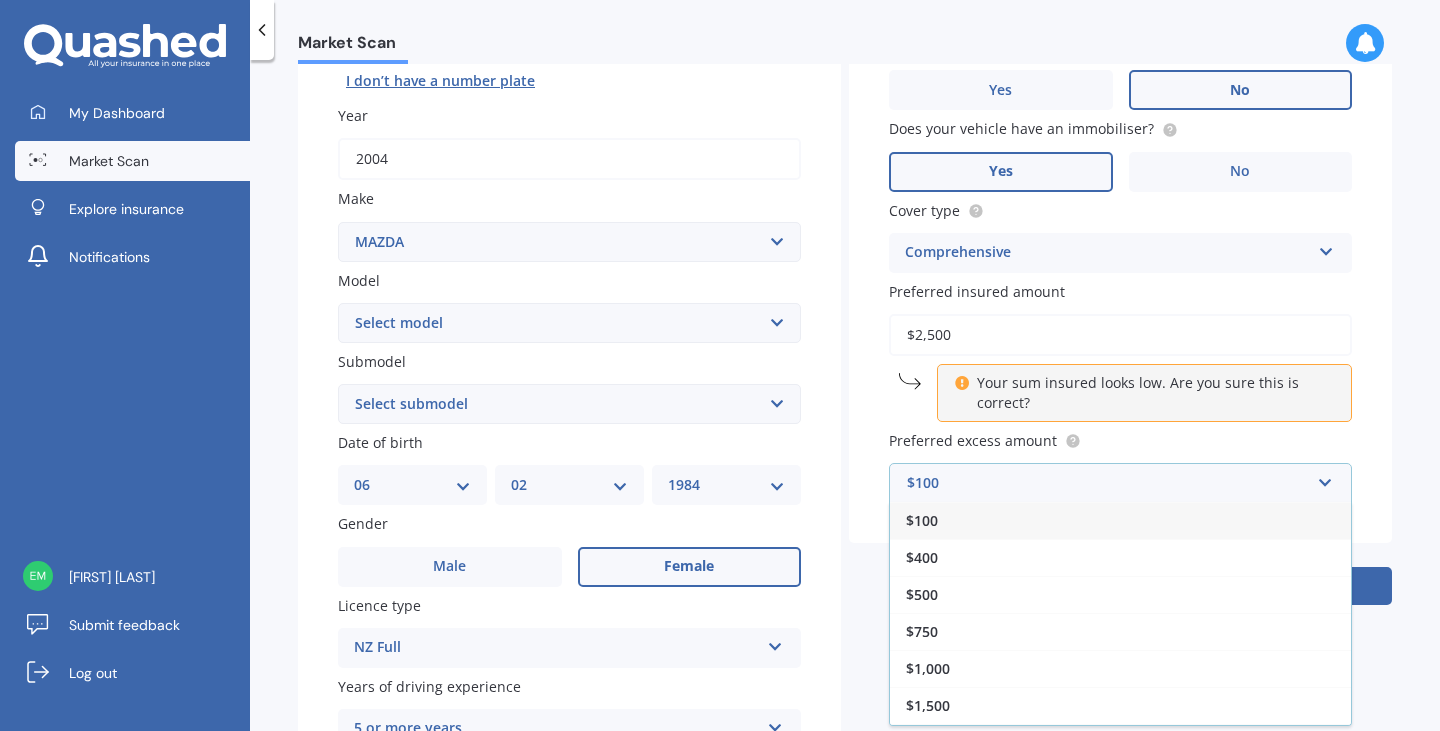 click on "$100" at bounding box center [1120, 520] 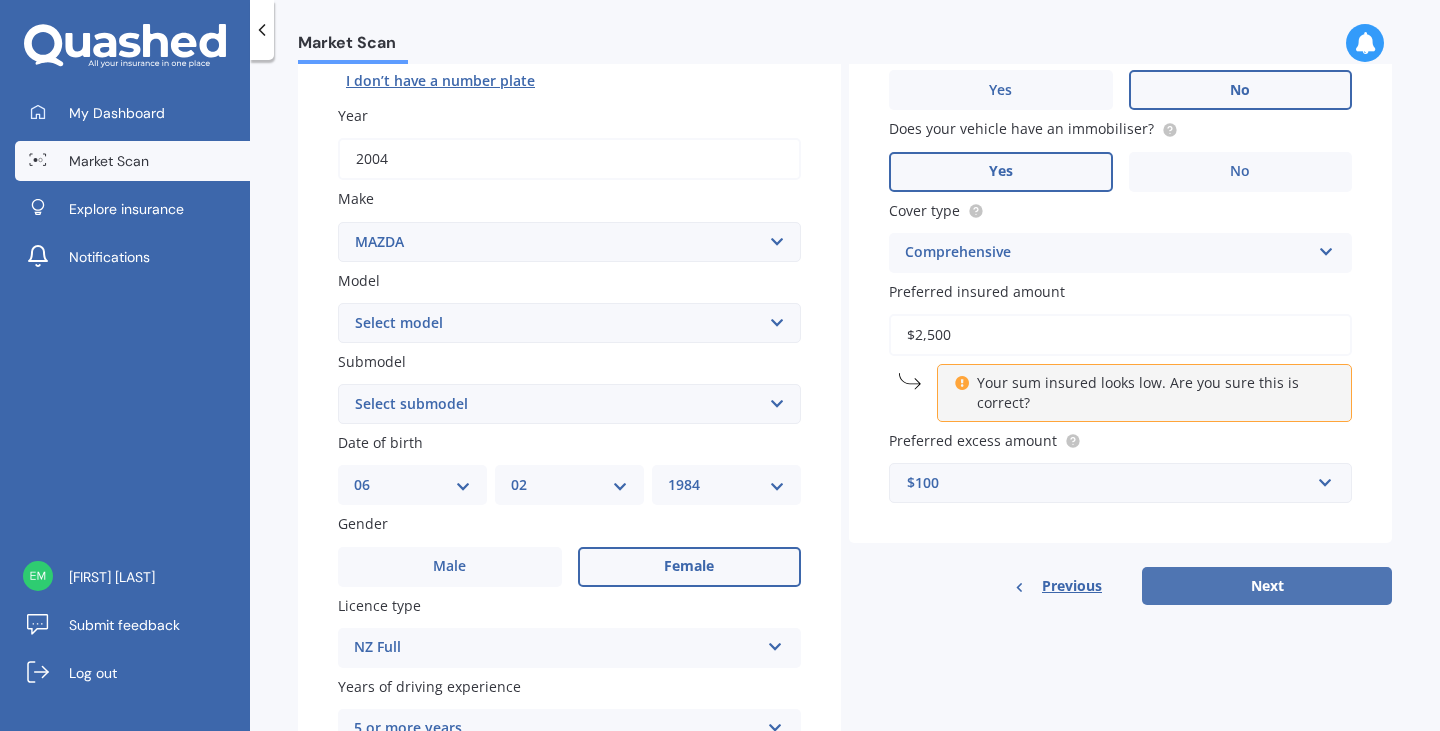 click on "Next" at bounding box center [1267, 586] 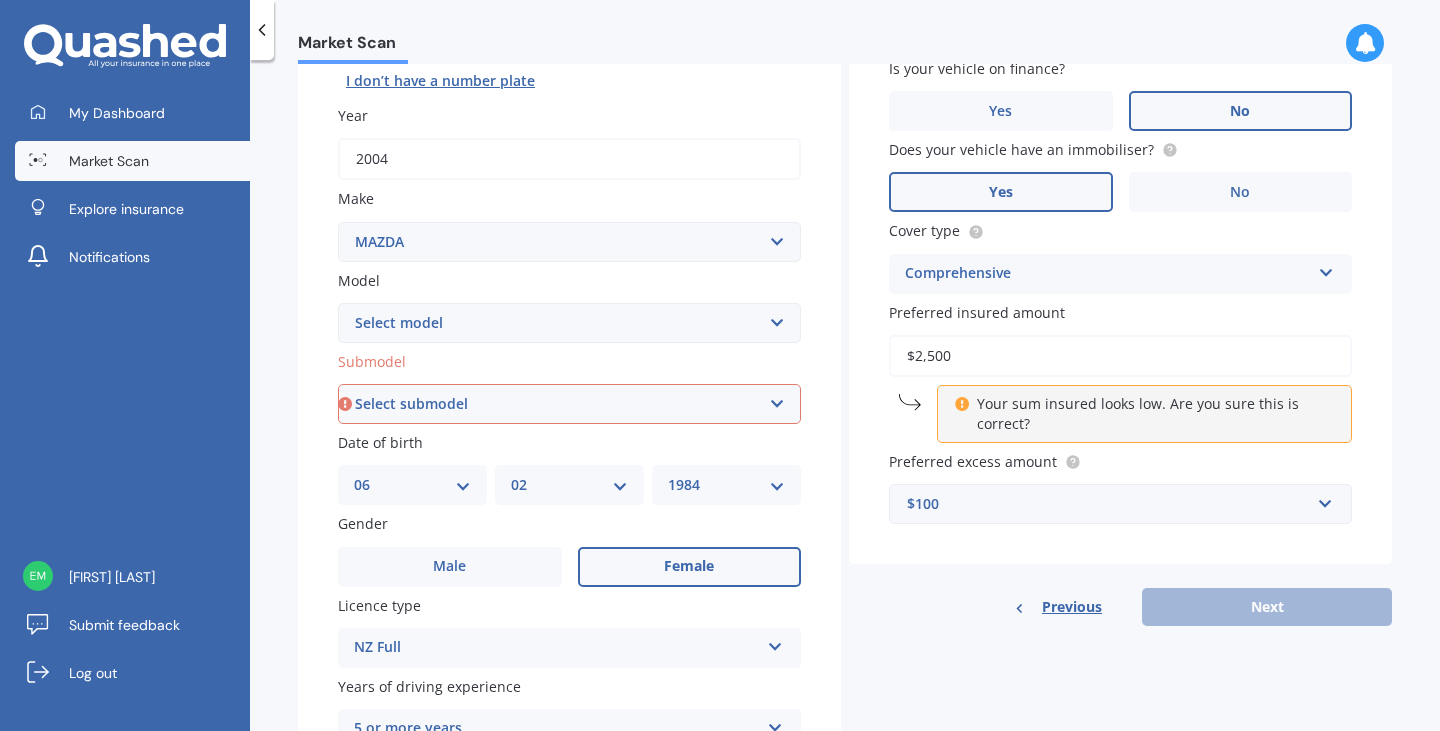 click on "Select submodel (All Models)" at bounding box center [569, 404] 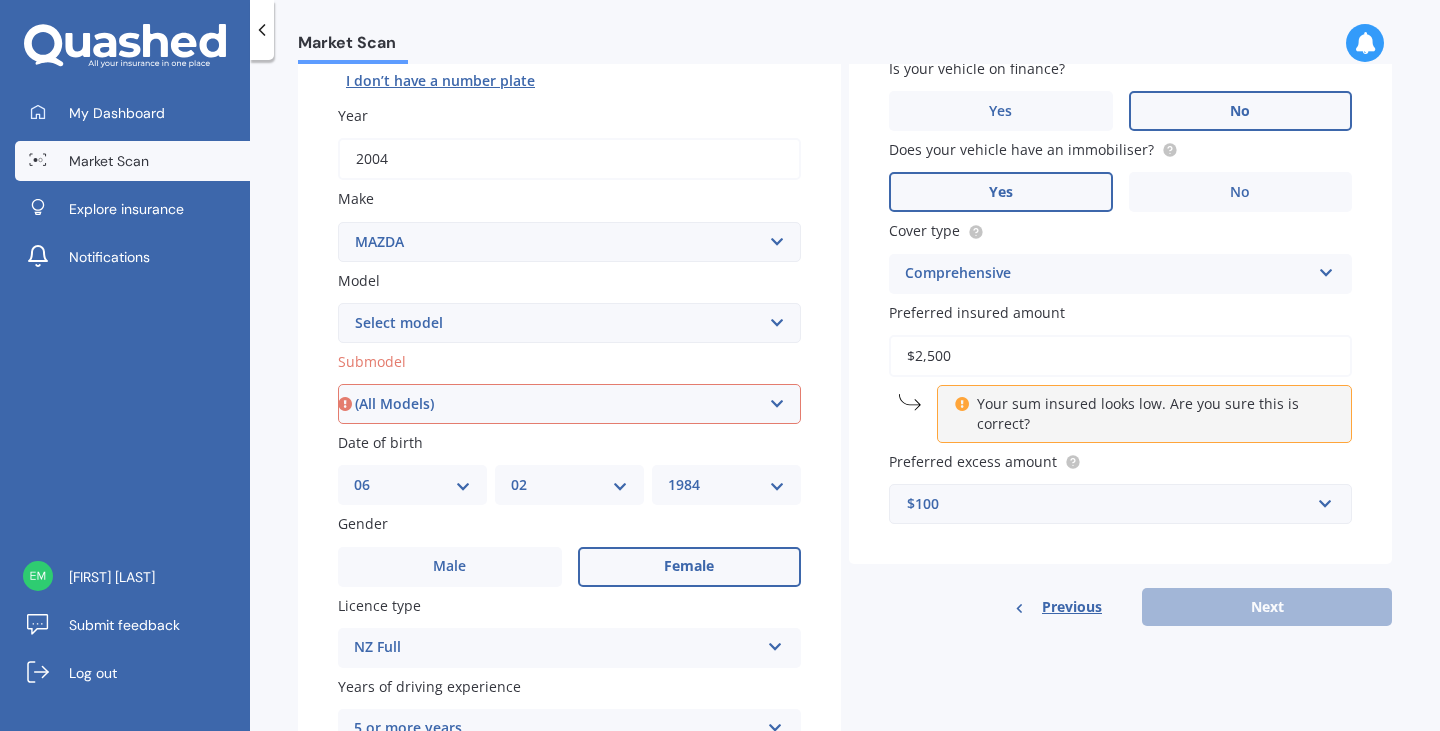 click on "Select submodel (All Models)" at bounding box center (569, 404) 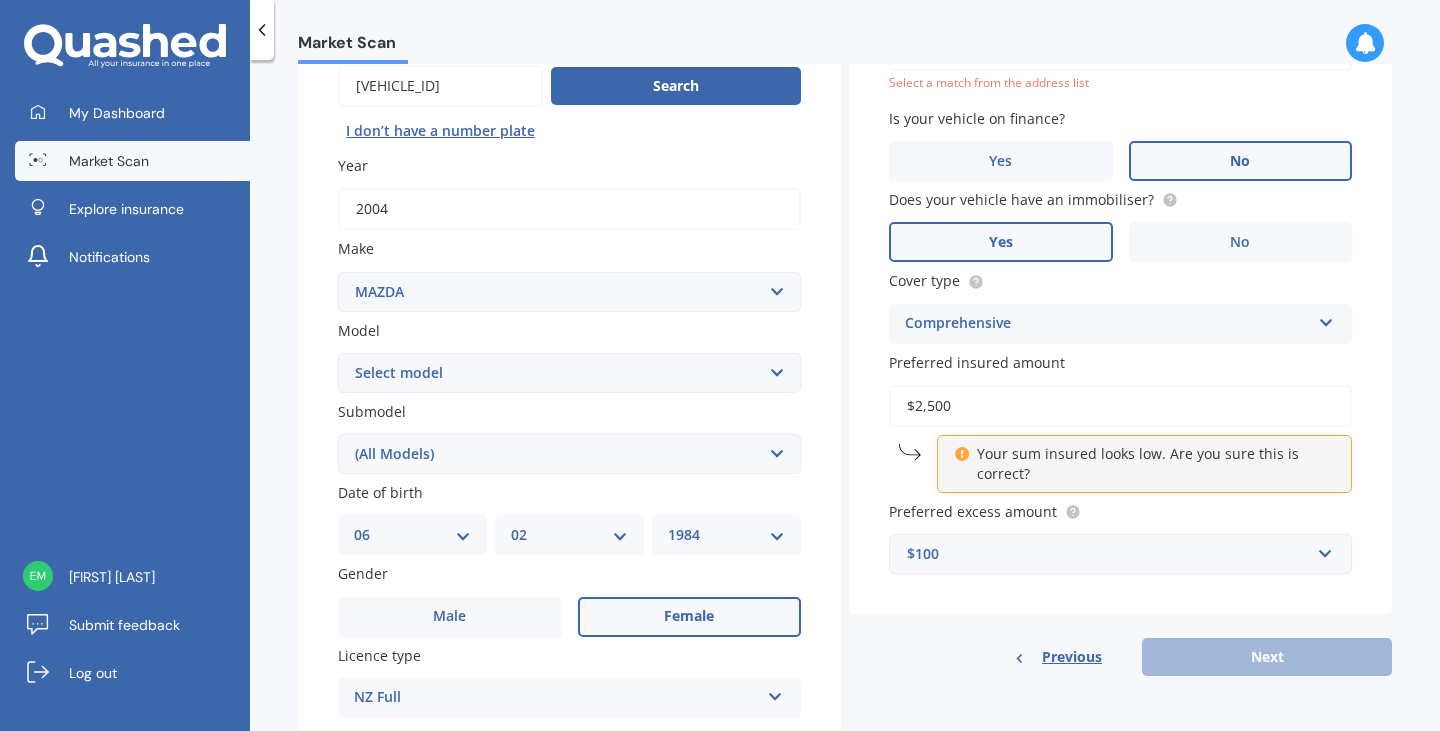 scroll, scrollTop: 137, scrollLeft: 0, axis: vertical 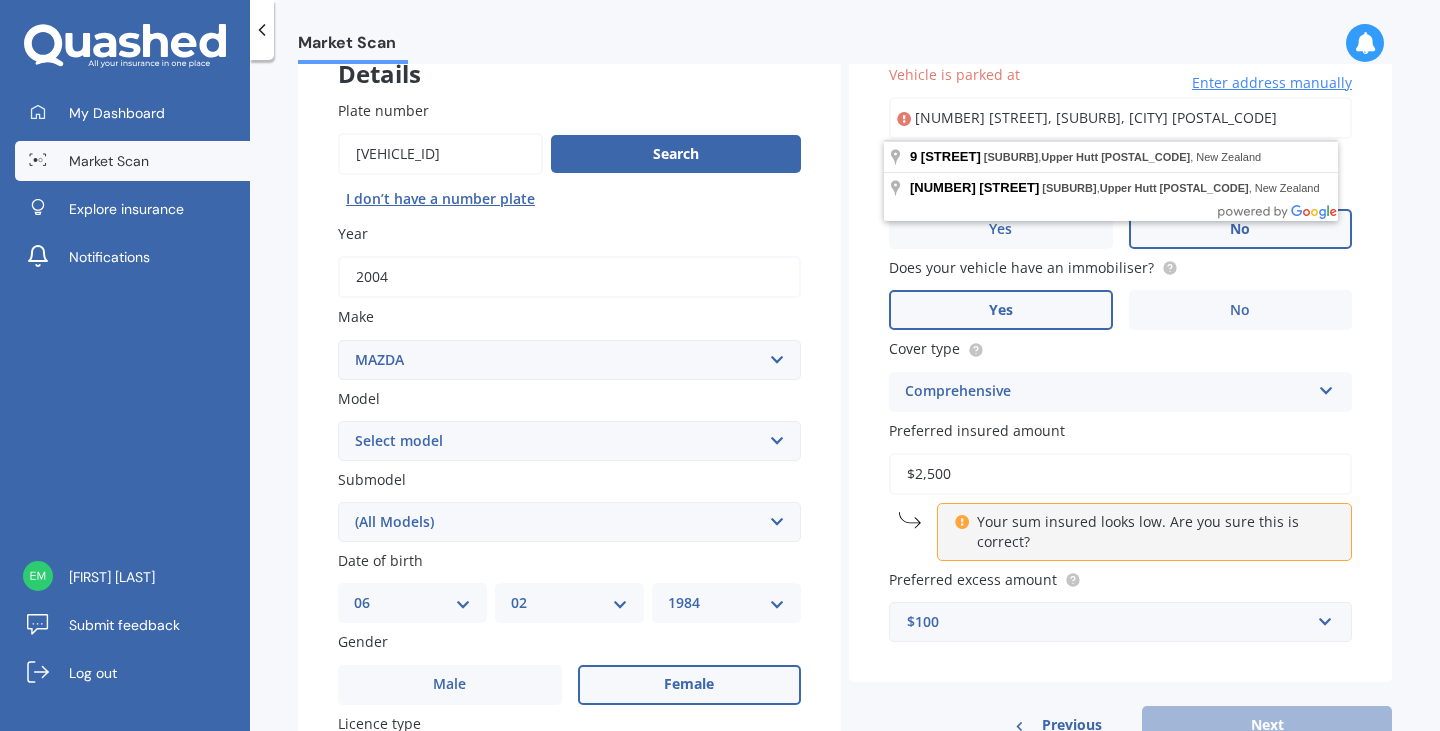 click on "[NUMBER] [STREET], [SUBURB], [CITY] [POSTAL_CODE]" at bounding box center (1120, 118) 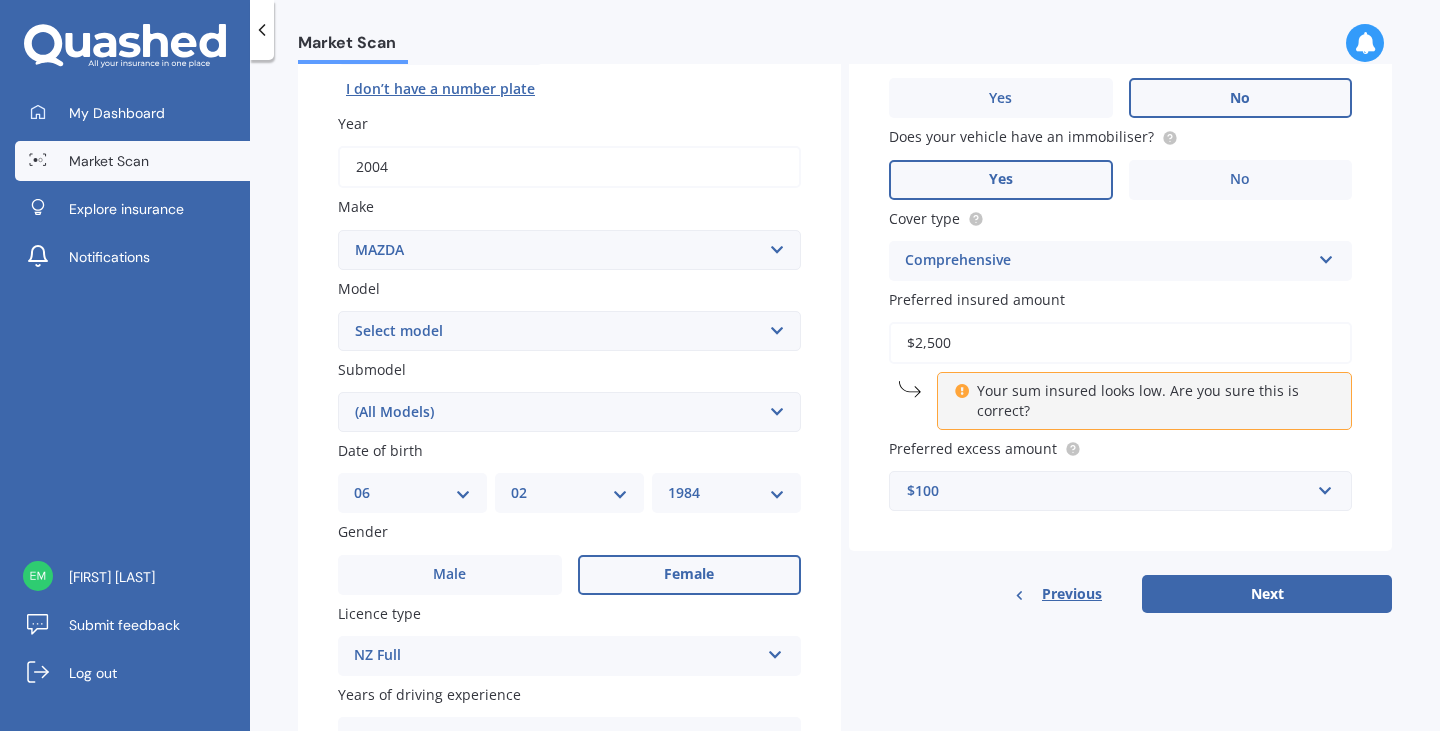 scroll, scrollTop: 259, scrollLeft: 0, axis: vertical 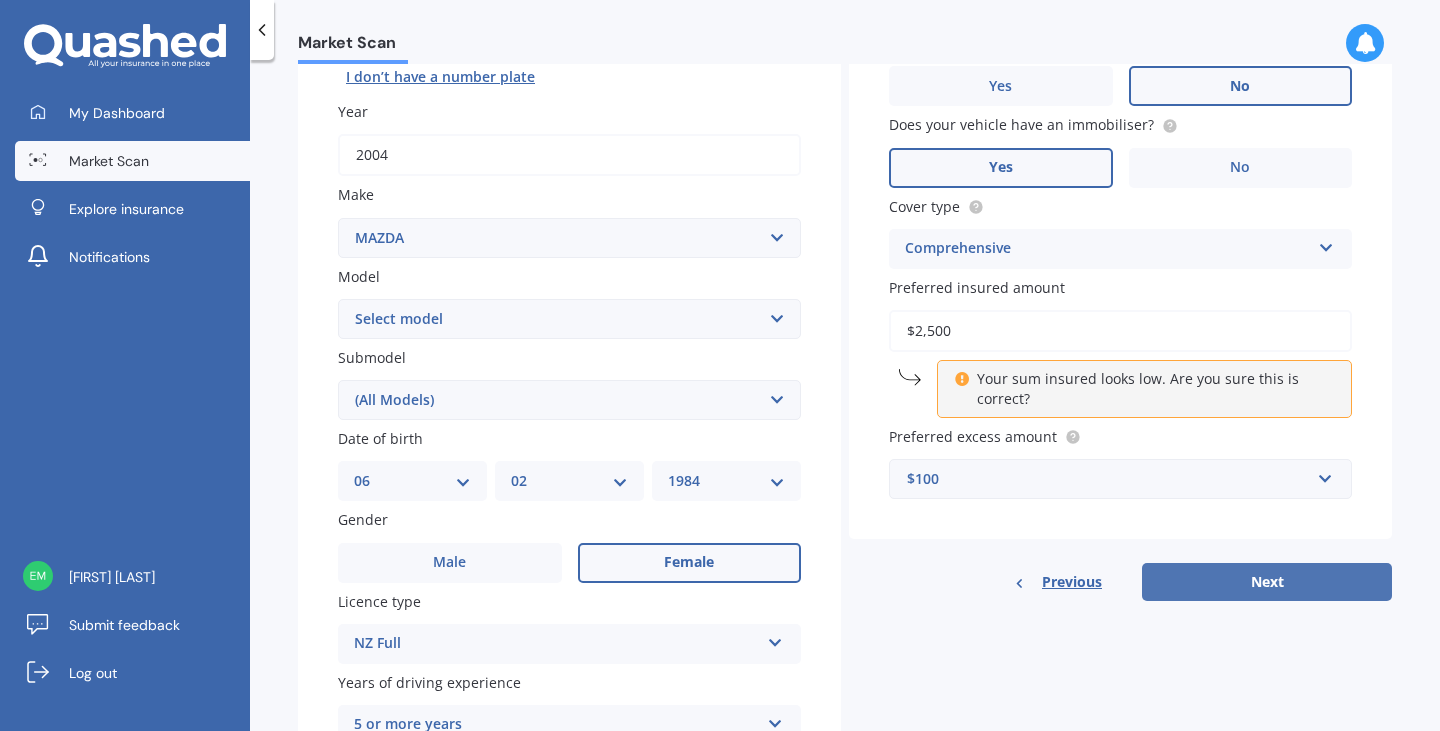 click on "Next" at bounding box center (1267, 582) 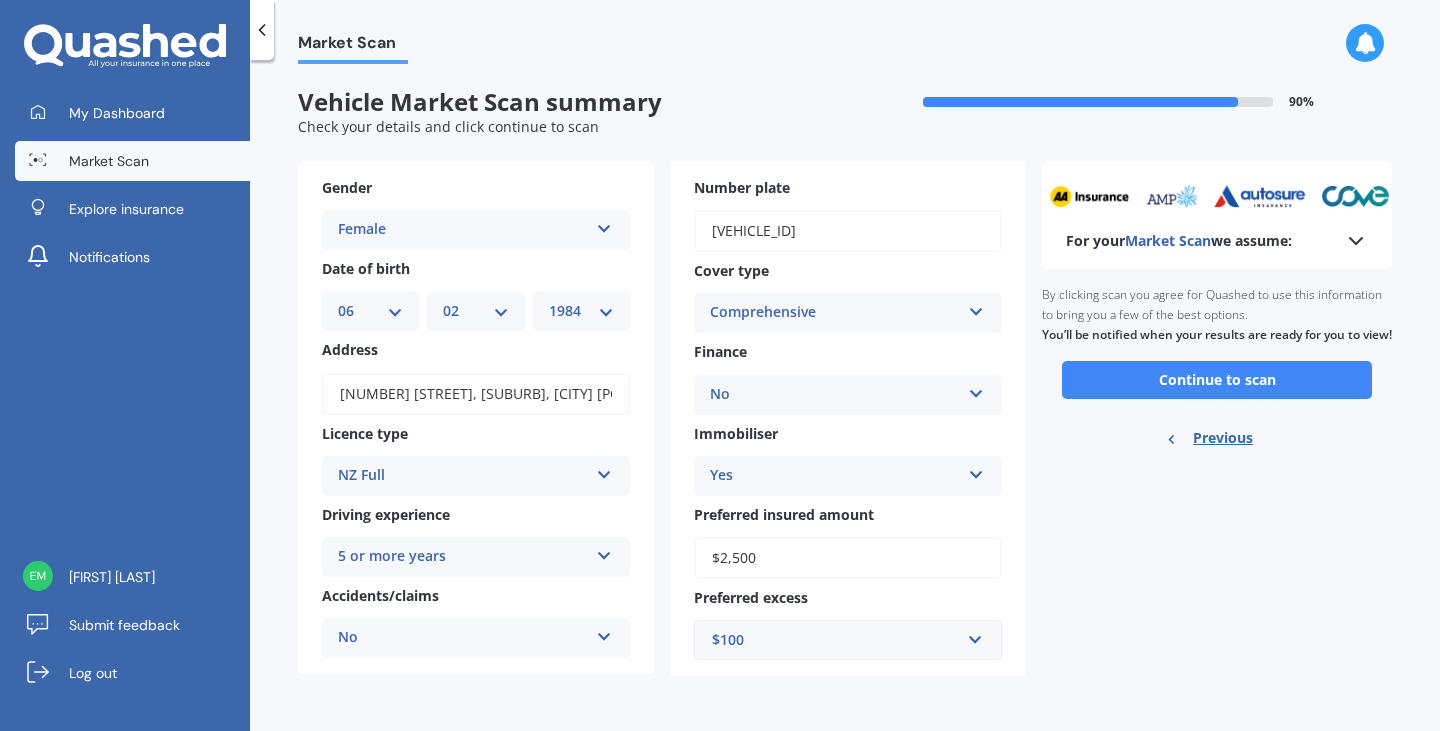 scroll, scrollTop: 0, scrollLeft: 0, axis: both 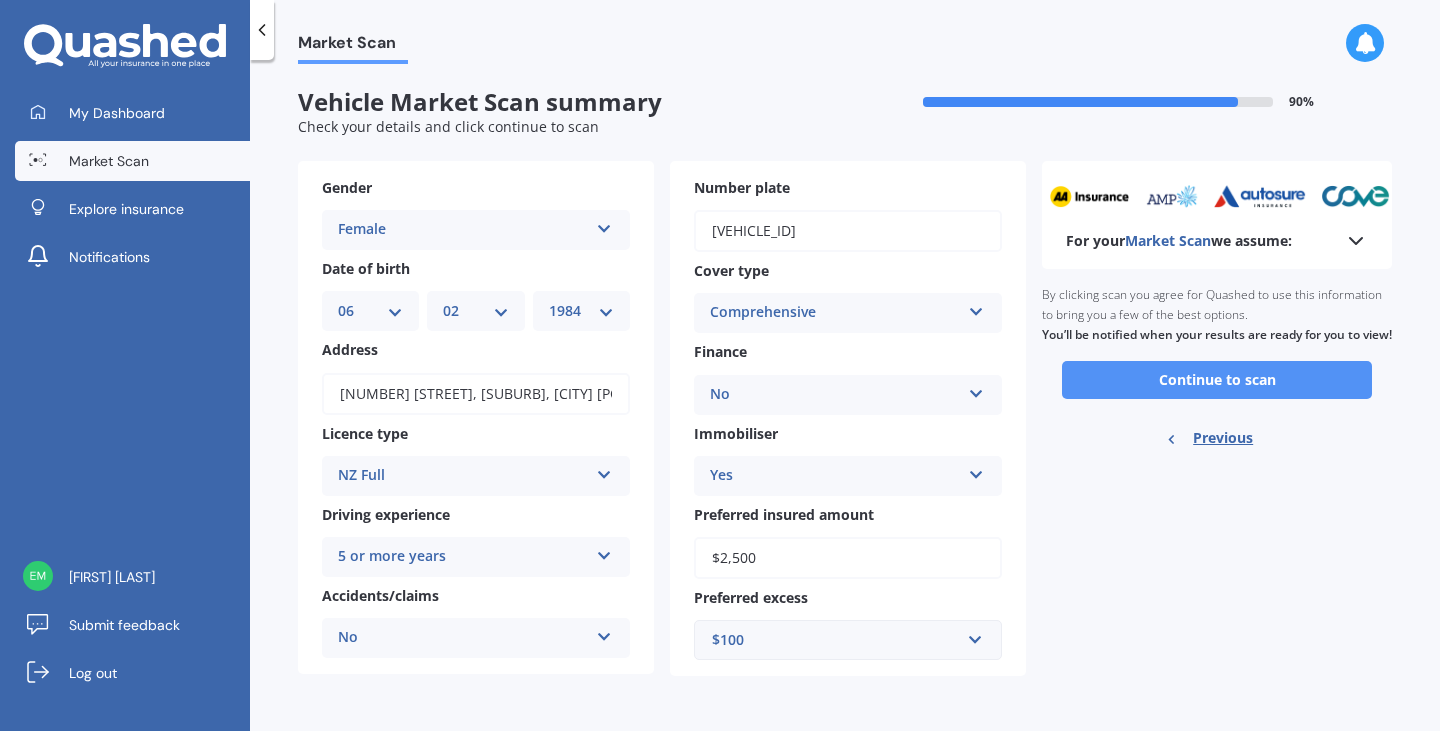 click on "Continue to scan" at bounding box center [1217, 380] 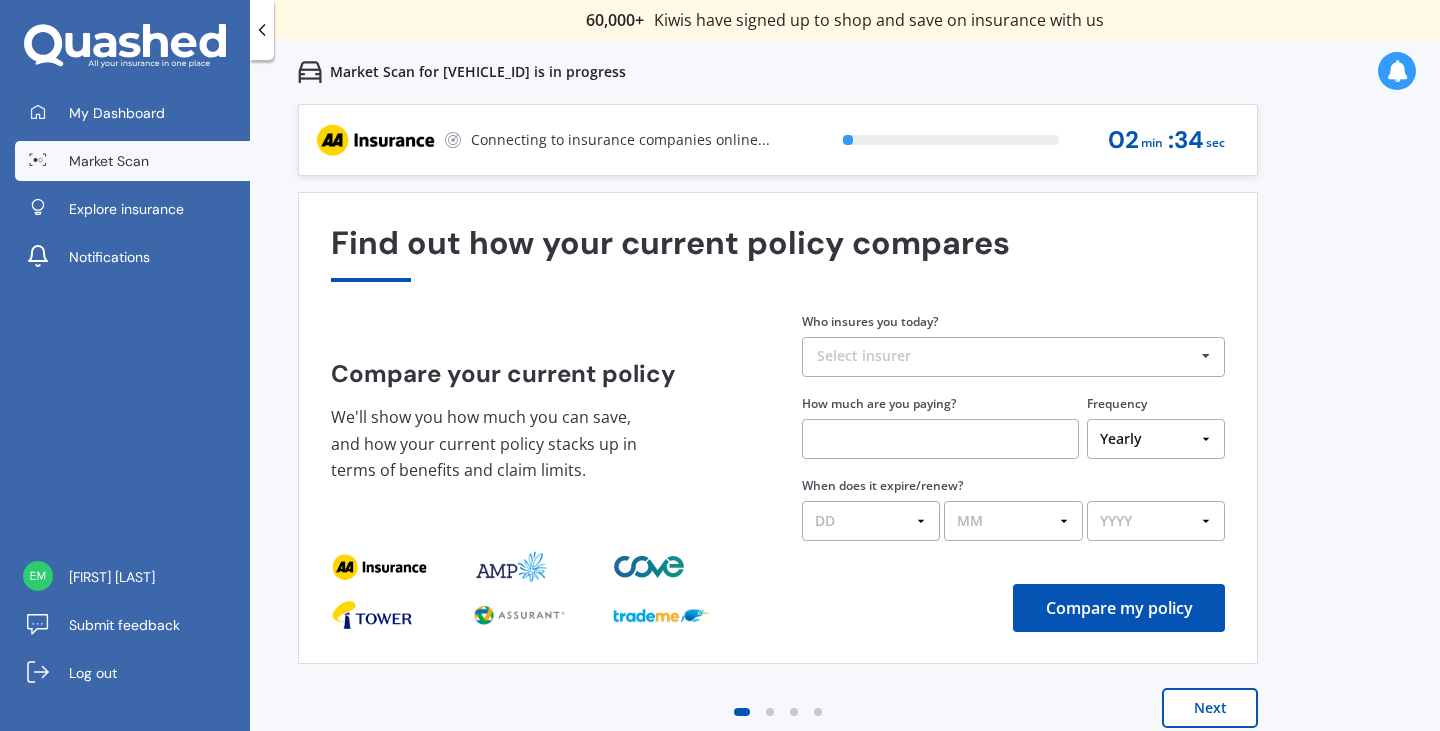 scroll, scrollTop: 0, scrollLeft: 0, axis: both 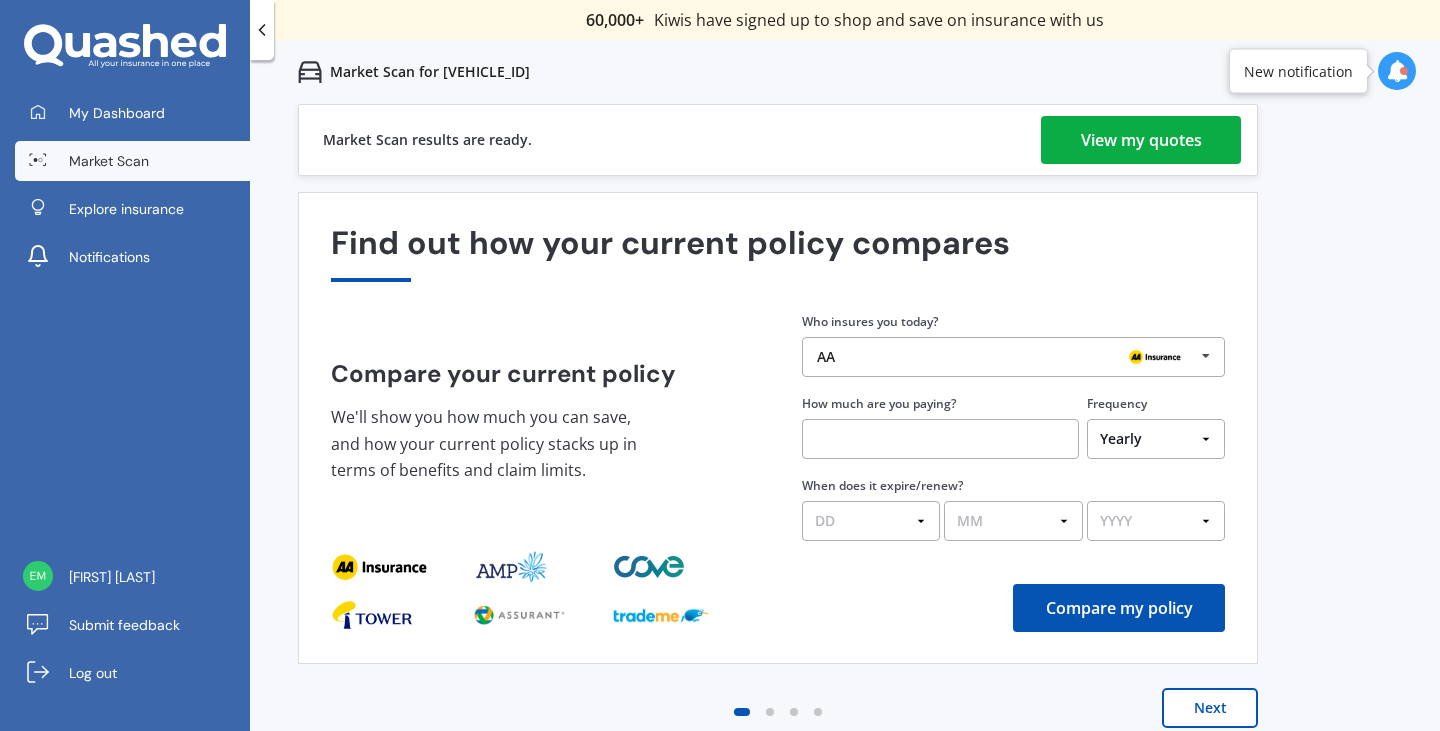 click on "View my quotes" at bounding box center [1141, 140] 